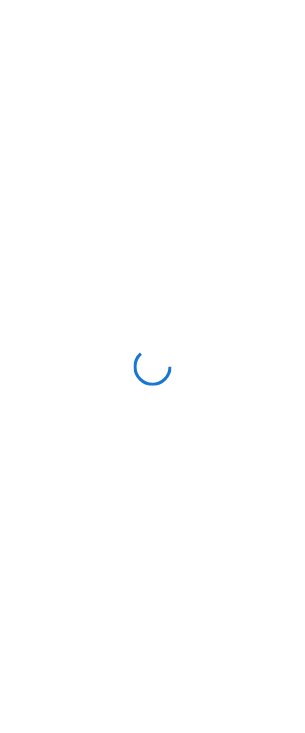 scroll, scrollTop: 0, scrollLeft: 0, axis: both 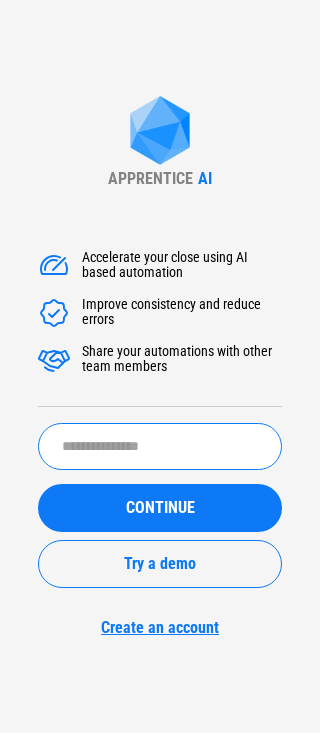 click at bounding box center (160, 446) 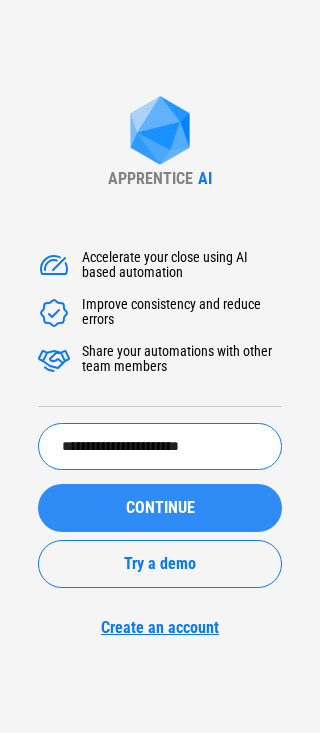 click on "CONTINUE" at bounding box center [160, 508] 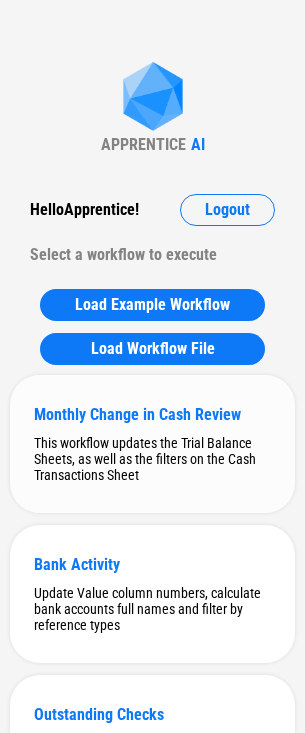 click on "This workflow updates the Trial Balance Sheets, as well as the filters on the Cash Transactions Sheet" at bounding box center (152, 459) 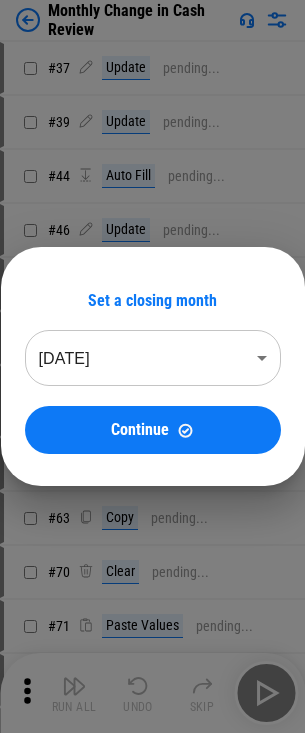 click on "Monthly Change in Cash Review  # 37 Update pending... # 39 Update pending... # 44 Auto Fill pending... # 46 Update pending... # 48 Set filter pending... # 49 Apply Filter pending... # 54 Manual Change Required pending... # 56 Clear Filter pending... # 63 Copy pending... # 70 Clear pending... # 71 Paste Values pending... # 76 Update pending... # 78 Manual Change Required pending... # 96 Update pending... # 98 Update pending... # 103 Auto Fill pending... # 105 Update pending... # 107 Set filter pending... # 108 Apply Filter pending... # 113 Manual Change Required pending... # 115 Clear Filter pending... # 122 Copy pending... # 129 Clear pending... # 130 Paste Values pending... # 135 Update pending... # 137 Manual Change Required pending... # 143 Copy pending... # 145 Set filter pending... # 146 Remove filter pending... # 149 Paste pending... # 157 Update pending... # 173 Set filter pending... # 189 Apply Filter pending... # 197 Apply Filter pending... # 199 Apply Filter pending... # 206 Apply Filter #" at bounding box center (152, 366) 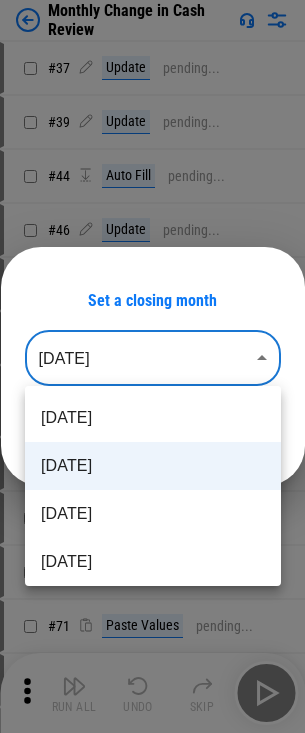 click on "[DATE]" at bounding box center [153, 514] 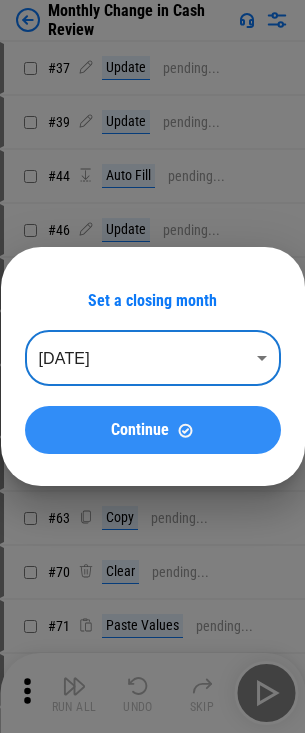 click on "Continue" at bounding box center [153, 430] 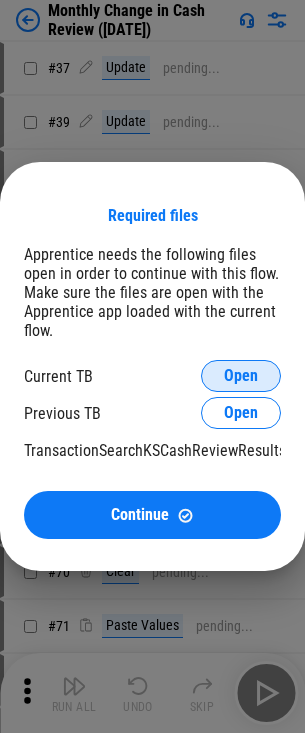 click on "Open" at bounding box center [241, 376] 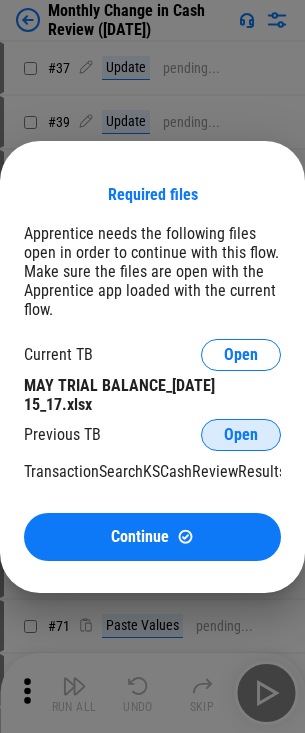 click on "Open" at bounding box center (241, 435) 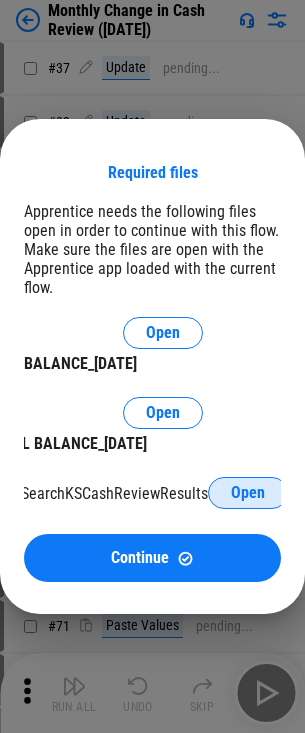 click on "Open" at bounding box center [248, 493] 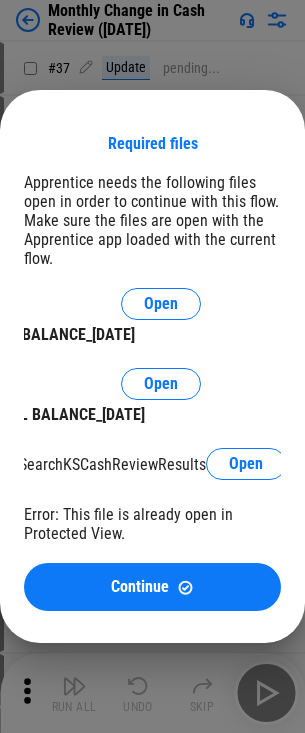 scroll, scrollTop: 0, scrollLeft: 0, axis: both 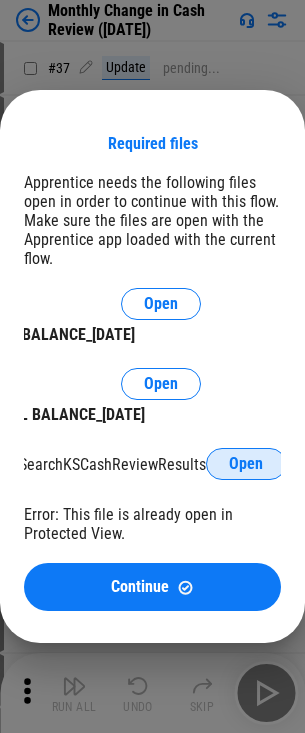 click on "Open" at bounding box center [246, 464] 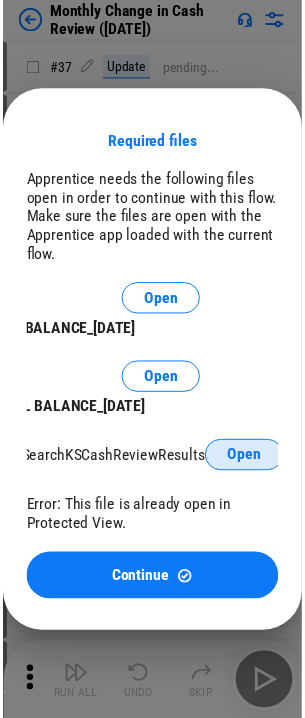 scroll, scrollTop: 0, scrollLeft: 50, axis: horizontal 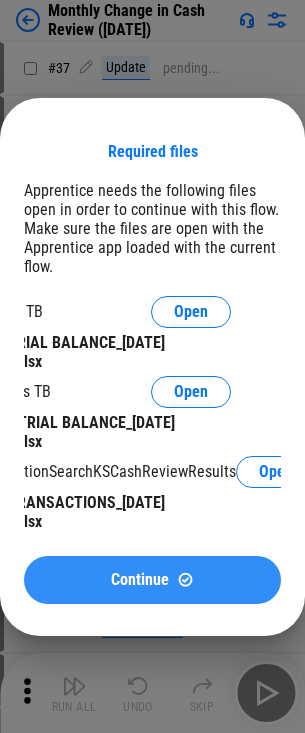 click on "Continue" at bounding box center [152, 579] 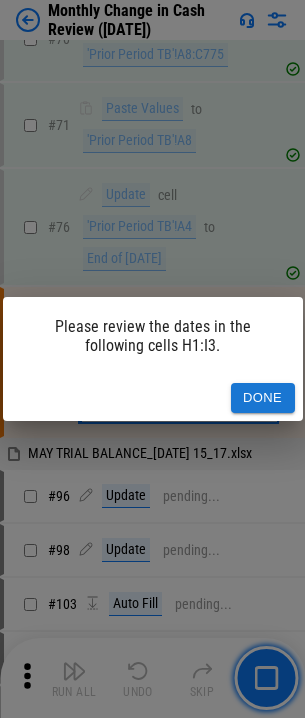 scroll, scrollTop: 1058, scrollLeft: 0, axis: vertical 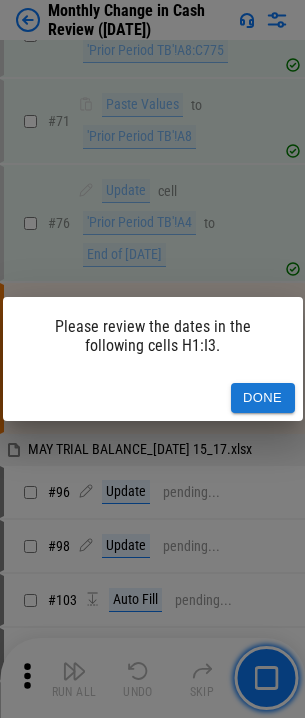 click on "Done" at bounding box center (263, 398) 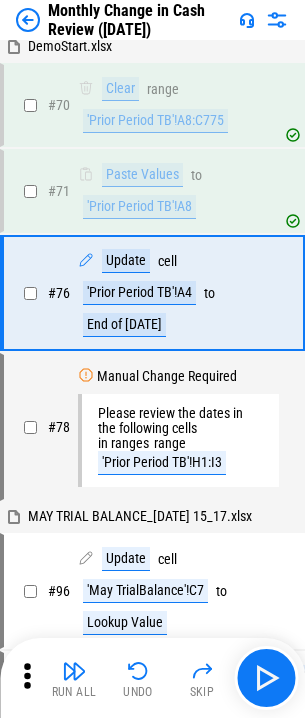 scroll, scrollTop: 922, scrollLeft: 0, axis: vertical 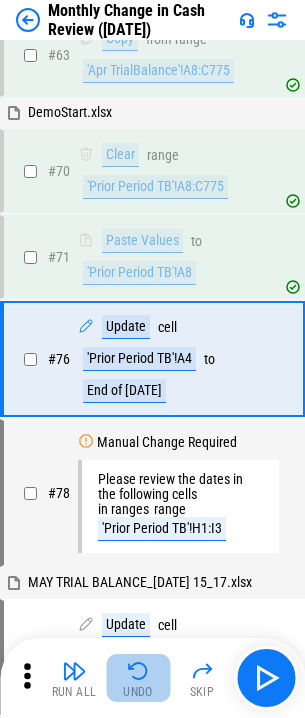 click at bounding box center (138, 671) 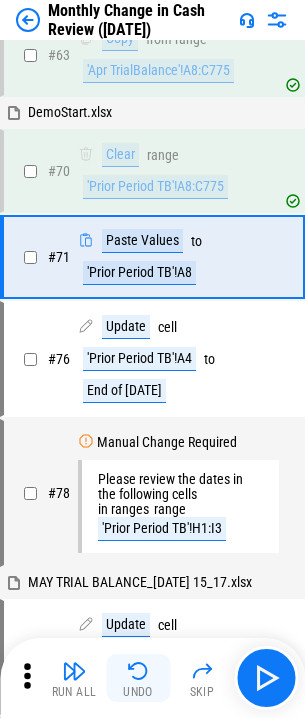 click at bounding box center (138, 671) 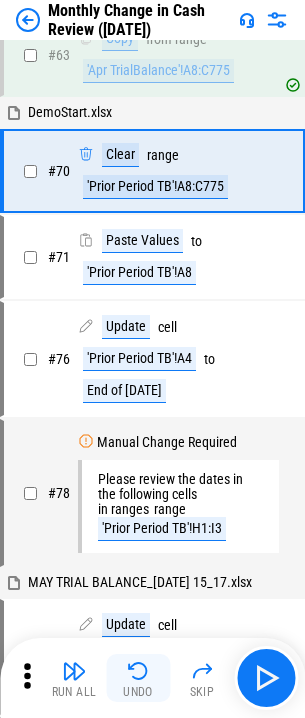 click at bounding box center [138, 671] 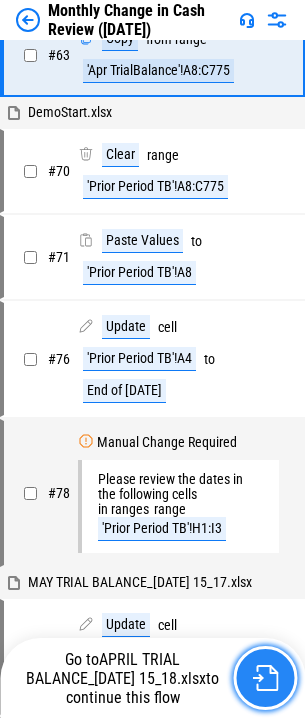 click at bounding box center [265, 678] 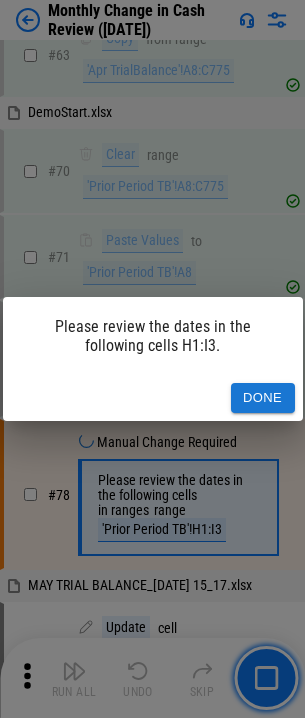 click on "Done" at bounding box center [263, 398] 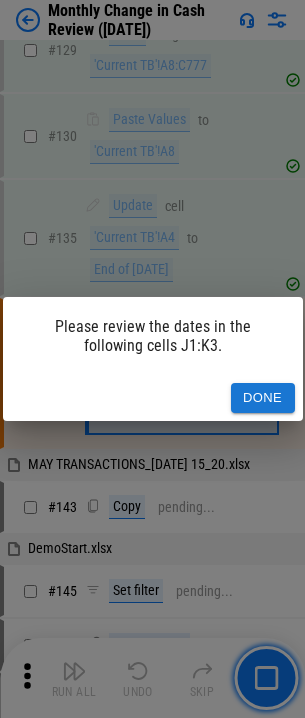 scroll, scrollTop: 2530, scrollLeft: 0, axis: vertical 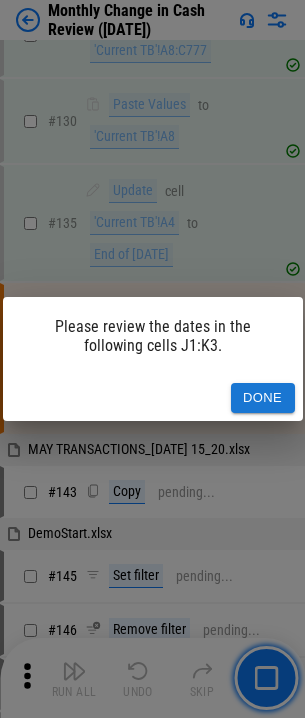 click on "Done" at bounding box center (263, 398) 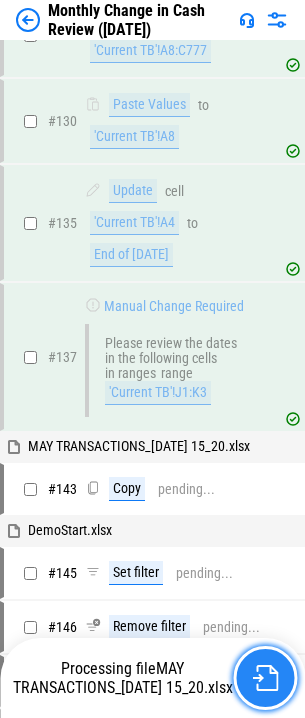 click at bounding box center (265, 678) 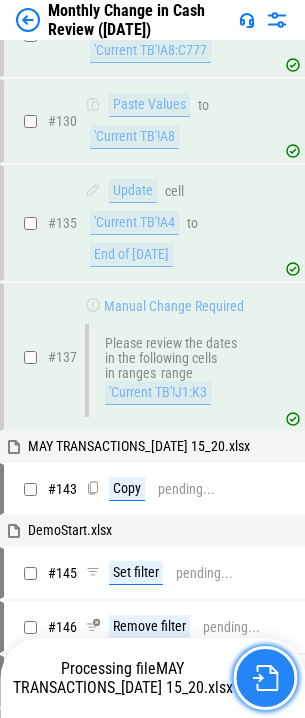 click at bounding box center (265, 678) 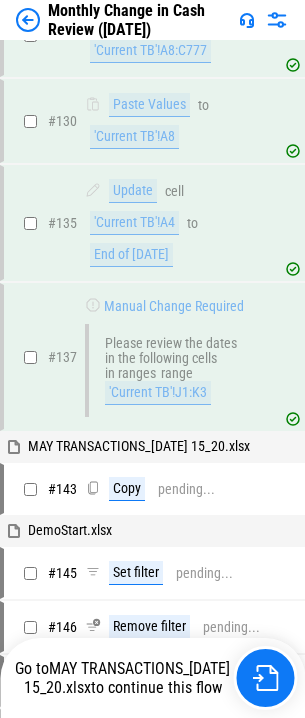 click on "Go to  MAY TRANSACTIONS_[DATE] 15_20.xlsx  to continue this flow" at bounding box center (154, 678) 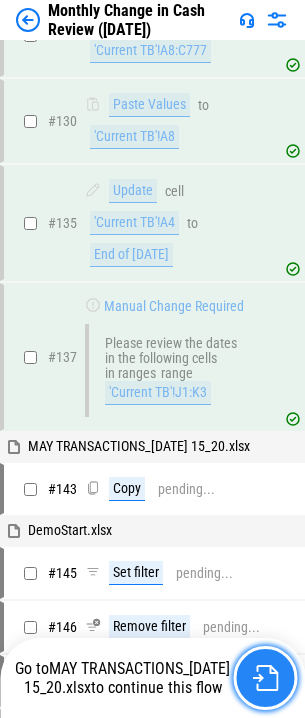 click at bounding box center [265, 678] 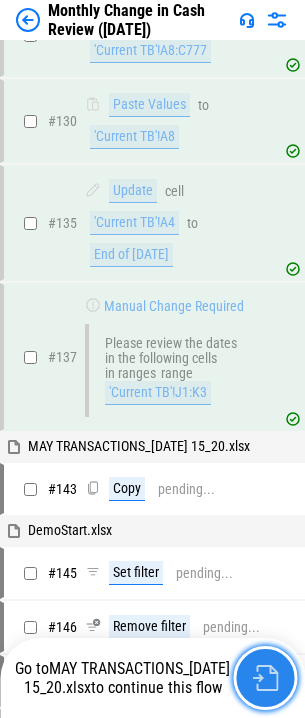 click at bounding box center [265, 678] 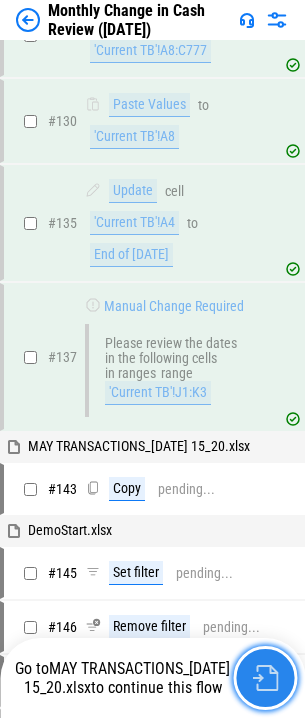 click at bounding box center [265, 678] 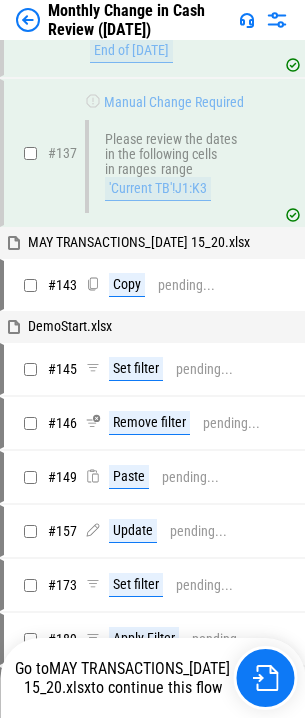 scroll, scrollTop: 2830, scrollLeft: 0, axis: vertical 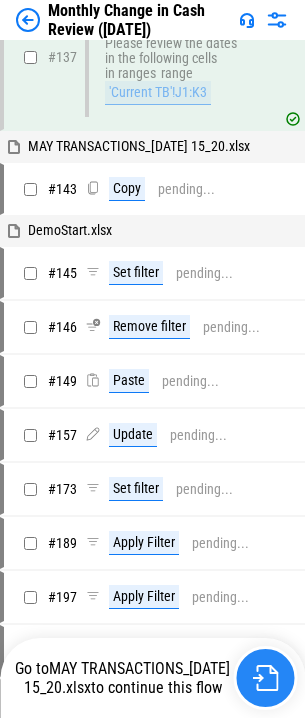 click on "Go to  MAY TRANSACTIONS_[DATE] 15_20.xlsx  to continue this flow" at bounding box center [154, 678] 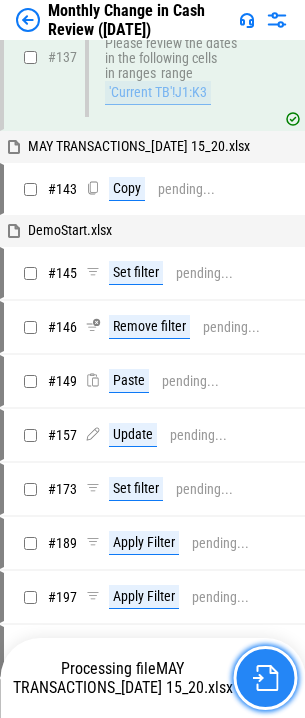 click at bounding box center [265, 678] 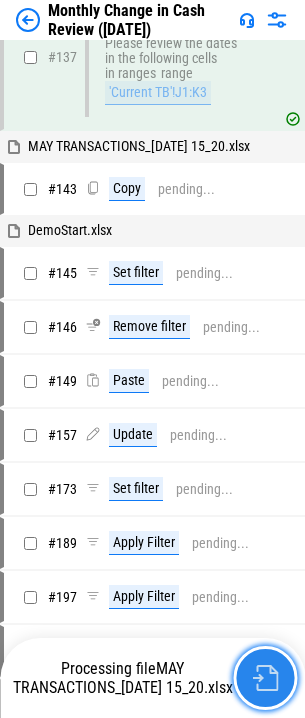 click at bounding box center [265, 678] 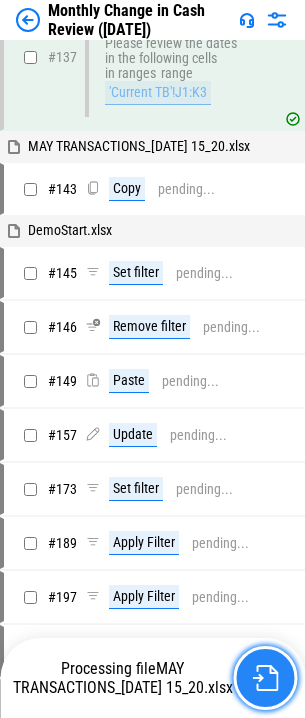 click at bounding box center (265, 678) 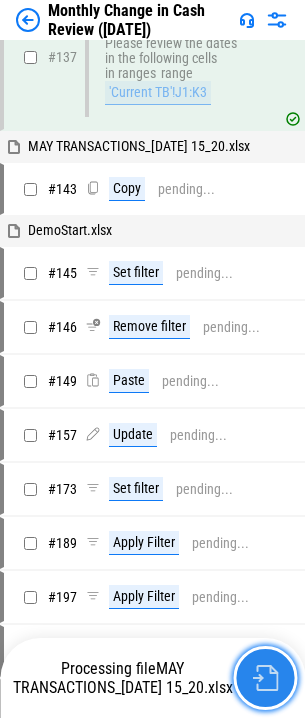 click at bounding box center (265, 678) 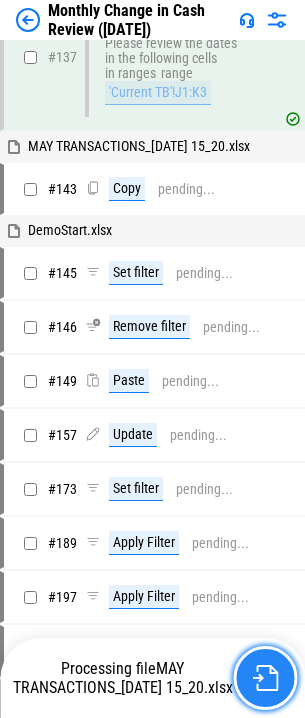 click at bounding box center [265, 678] 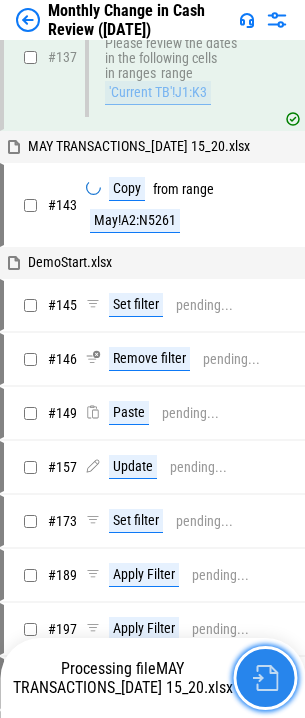click at bounding box center (265, 678) 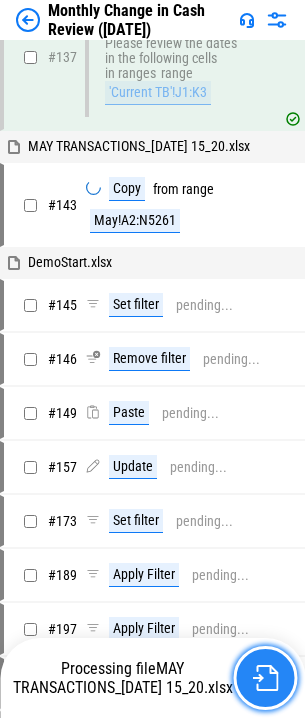 click at bounding box center (265, 678) 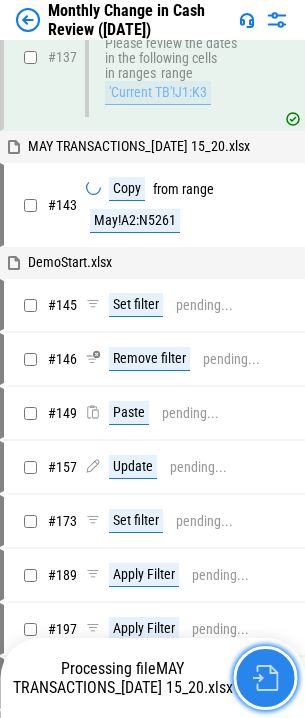 click at bounding box center [265, 678] 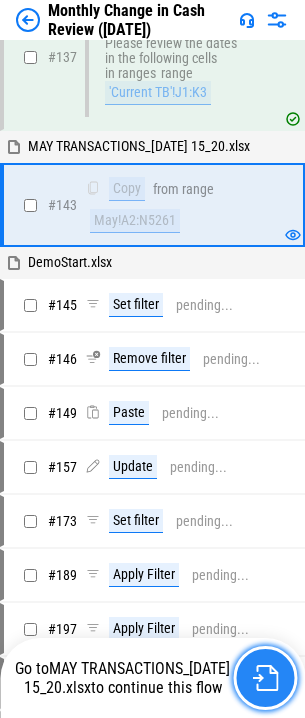 click at bounding box center [265, 678] 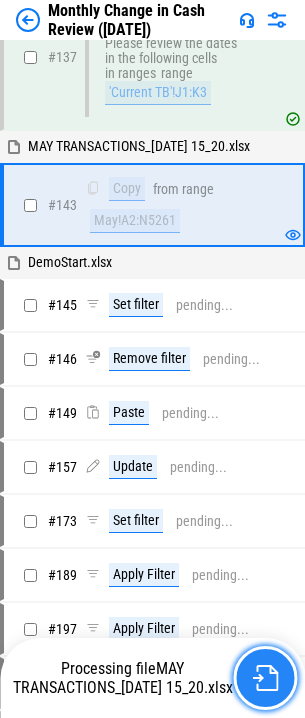 click at bounding box center [265, 678] 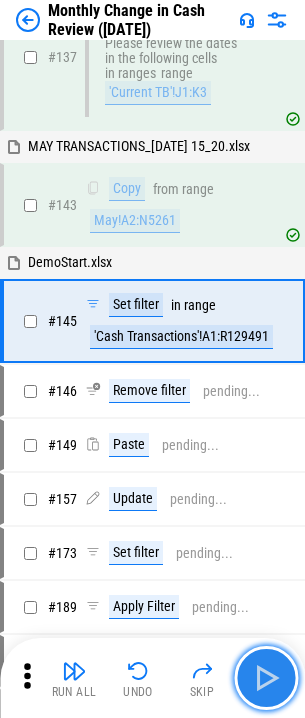 click at bounding box center (266, 678) 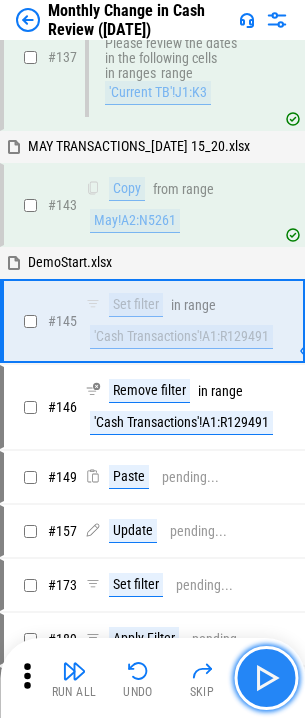 click at bounding box center (266, 678) 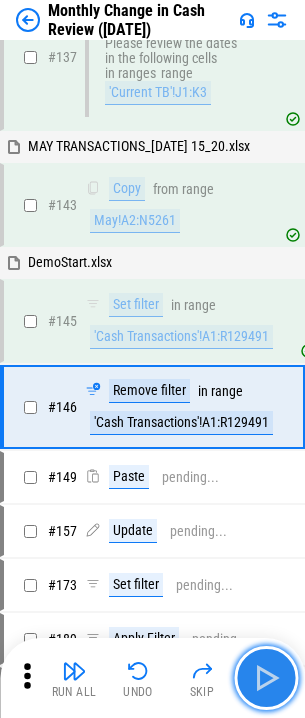 click at bounding box center (266, 678) 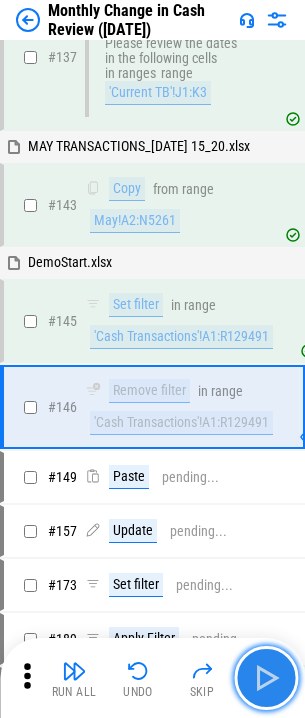 click at bounding box center (266, 678) 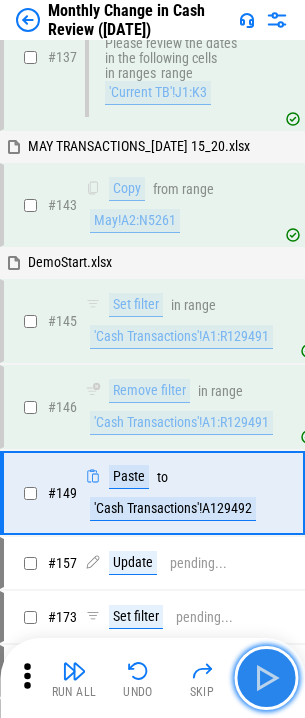 click at bounding box center [266, 678] 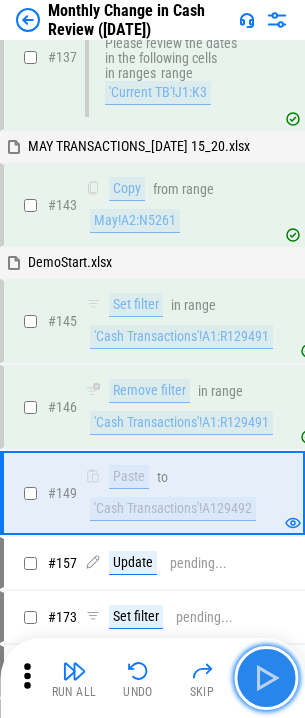 click at bounding box center (266, 678) 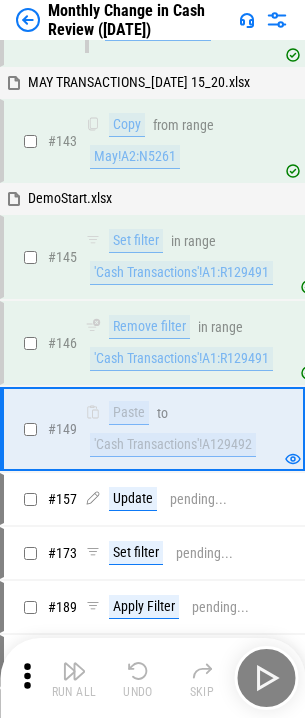 scroll, scrollTop: 2930, scrollLeft: 0, axis: vertical 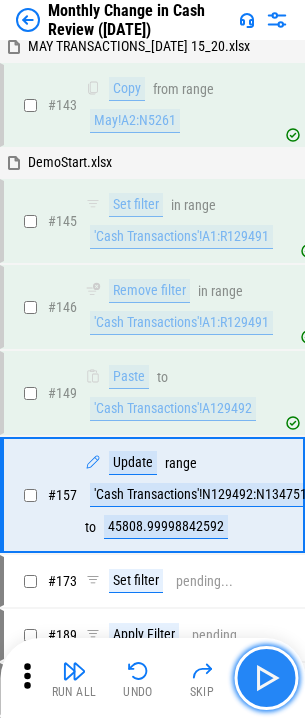 click at bounding box center (266, 678) 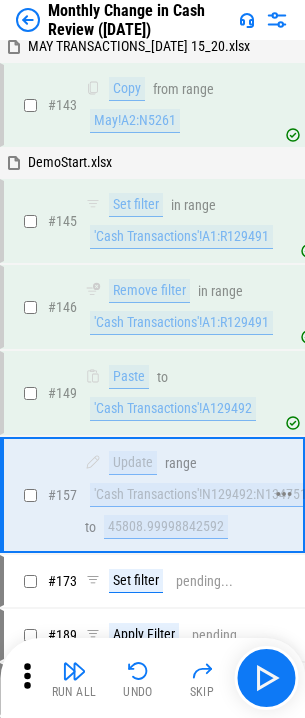 drag, startPoint x: 141, startPoint y: 522, endPoint x: 186, endPoint y: 501, distance: 49.658836 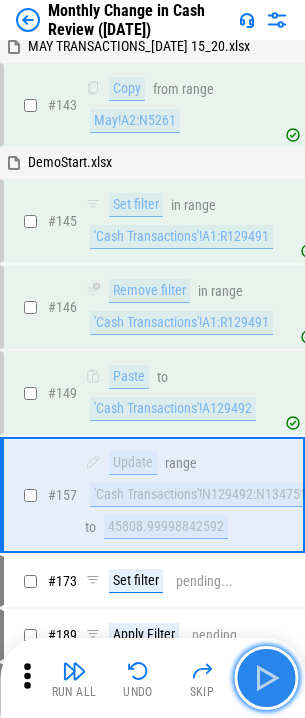 click at bounding box center (266, 678) 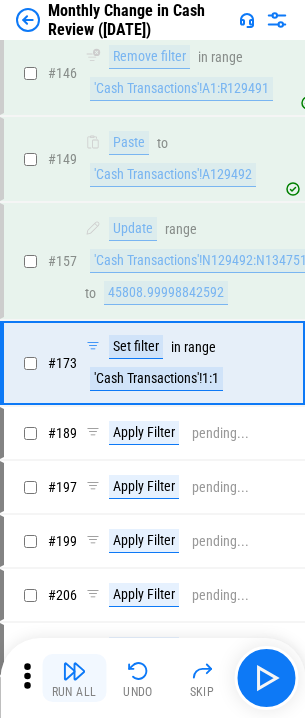 scroll, scrollTop: 3168, scrollLeft: 0, axis: vertical 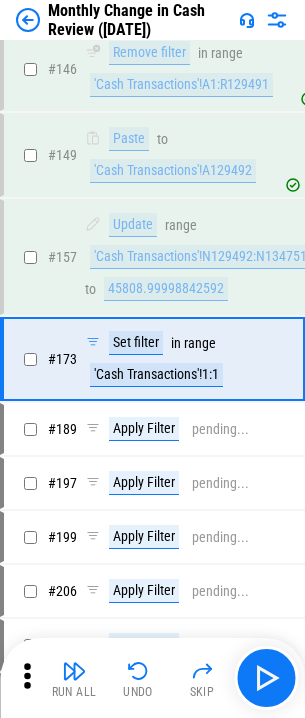 click at bounding box center [74, 671] 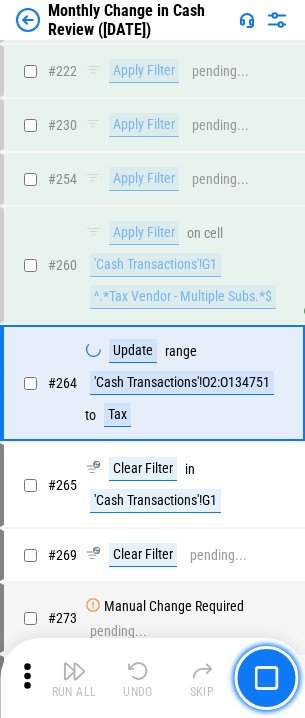 scroll, scrollTop: 3852, scrollLeft: 0, axis: vertical 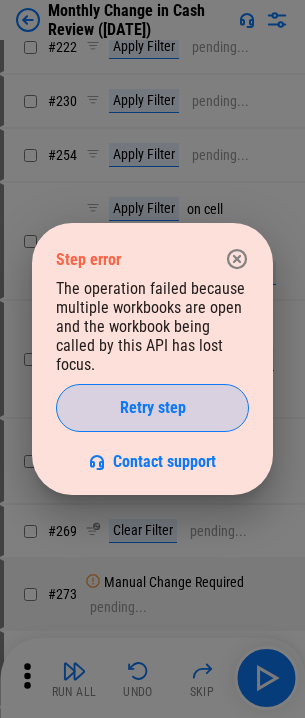 click on "Retry step" at bounding box center (153, 408) 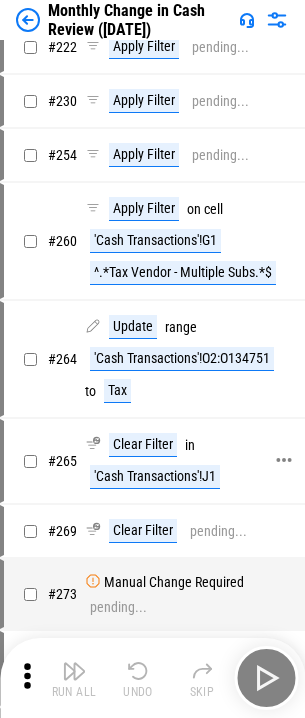click on "# 265 Clear Filter in 'Cash Transactions'!J1" at bounding box center (151, 461) 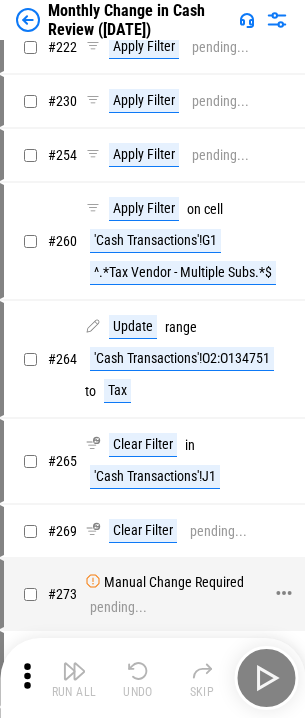 scroll, scrollTop: 3916, scrollLeft: 0, axis: vertical 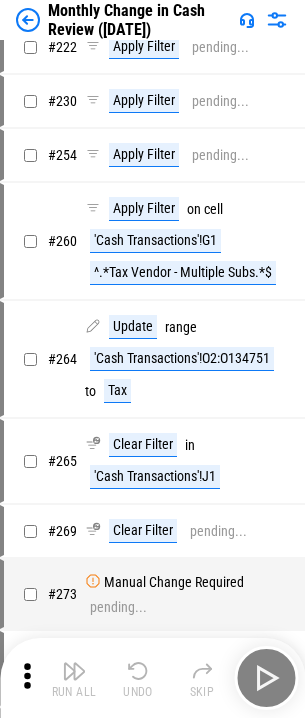 click on "Run All Undo Skip" at bounding box center (154, 678) 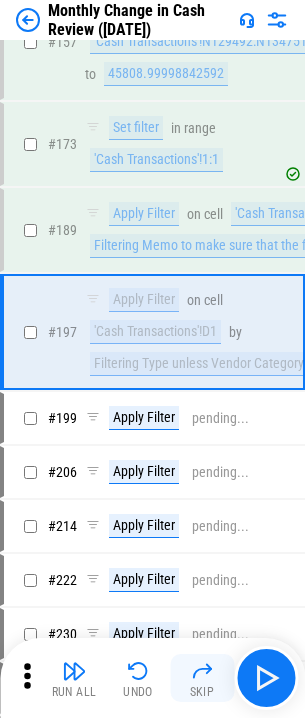 scroll, scrollTop: 3356, scrollLeft: 0, axis: vertical 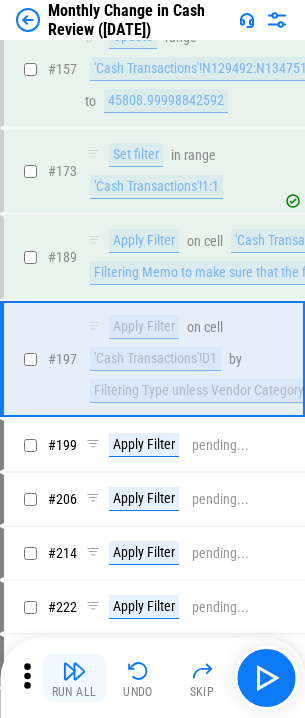 click on "Run All" at bounding box center [74, 692] 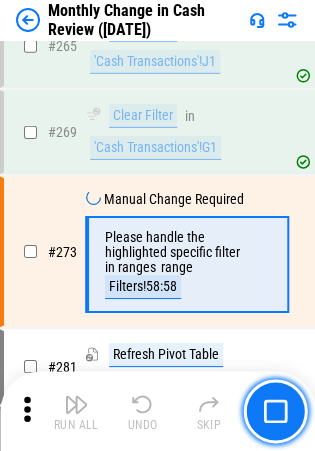 scroll, scrollTop: 4485, scrollLeft: 0, axis: vertical 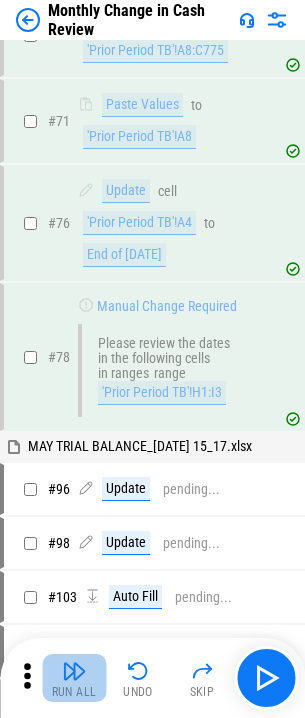 click at bounding box center (74, 671) 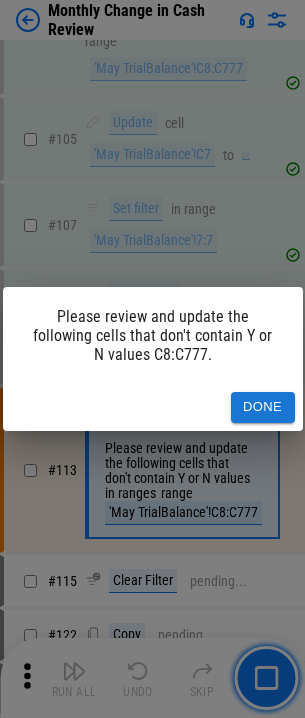 scroll, scrollTop: 1880, scrollLeft: 0, axis: vertical 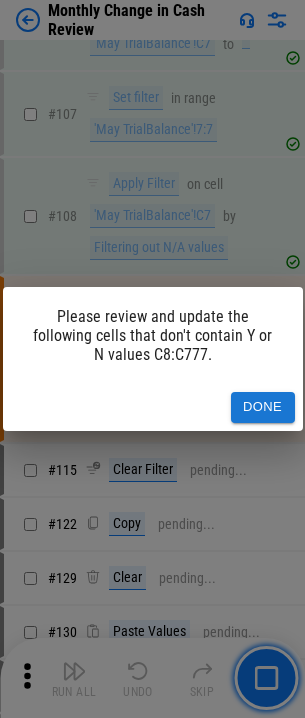 click on "Done" at bounding box center (263, 407) 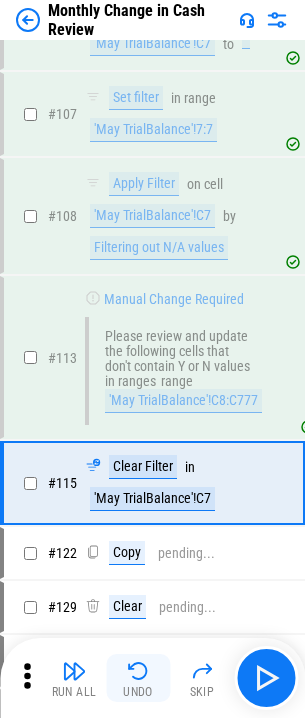 click at bounding box center (138, 671) 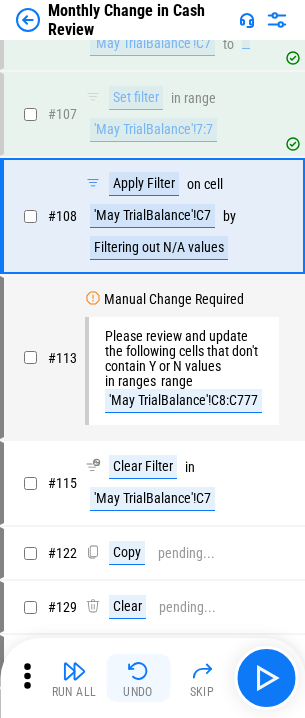 click at bounding box center [138, 671] 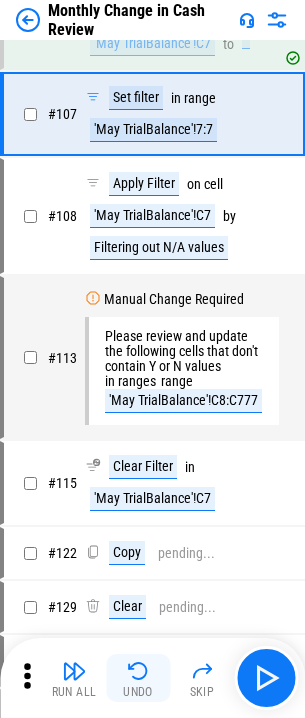 click at bounding box center [138, 671] 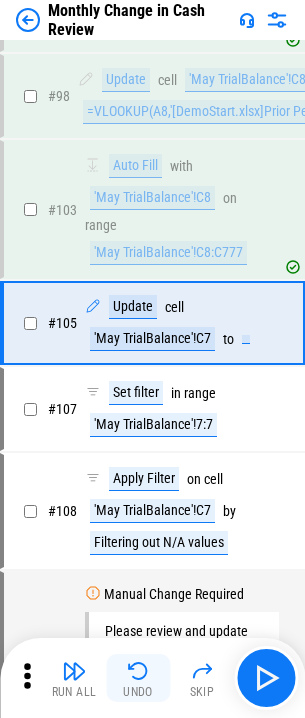 scroll, scrollTop: 1549, scrollLeft: 0, axis: vertical 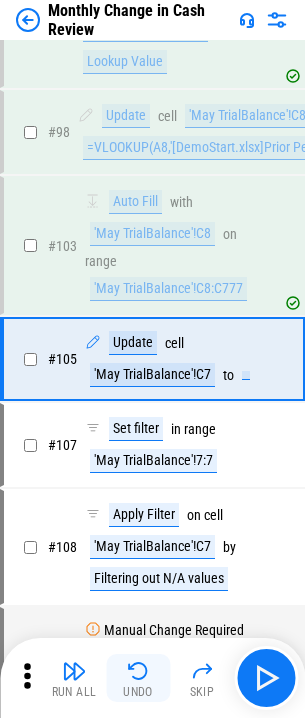 click at bounding box center [138, 671] 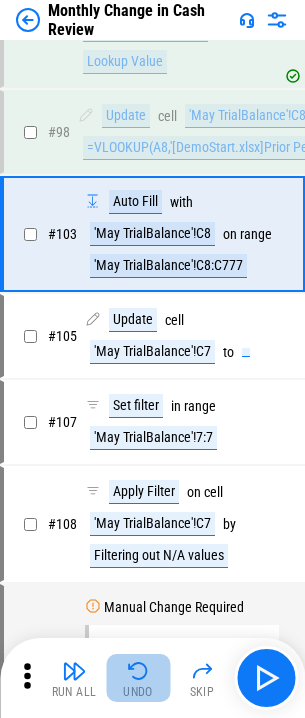 click at bounding box center (138, 671) 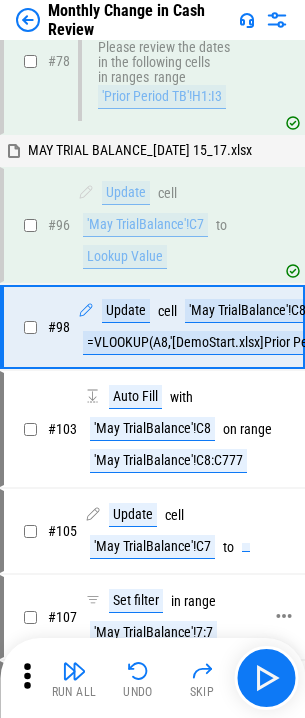 scroll, scrollTop: 1349, scrollLeft: 0, axis: vertical 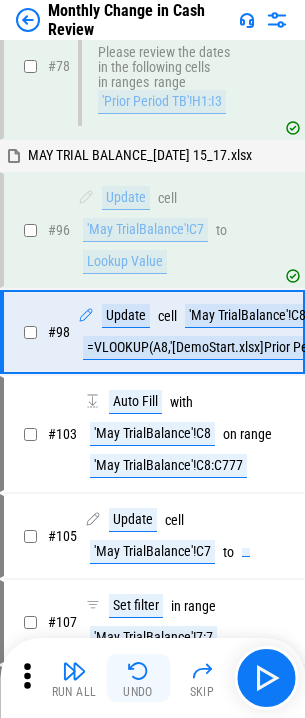 click at bounding box center (138, 671) 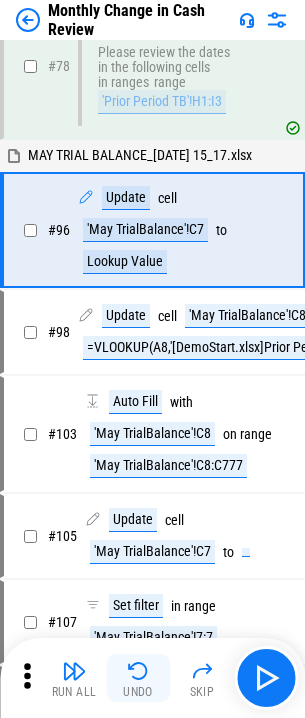 click at bounding box center [138, 671] 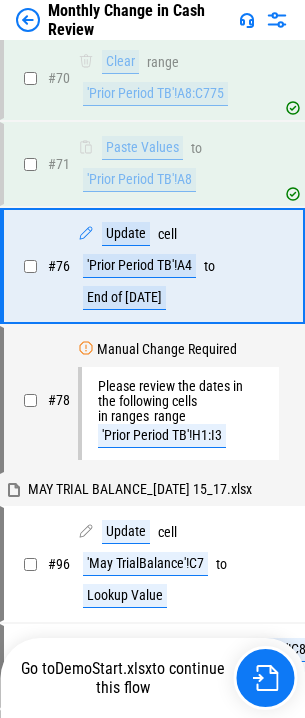 scroll, scrollTop: 922, scrollLeft: 0, axis: vertical 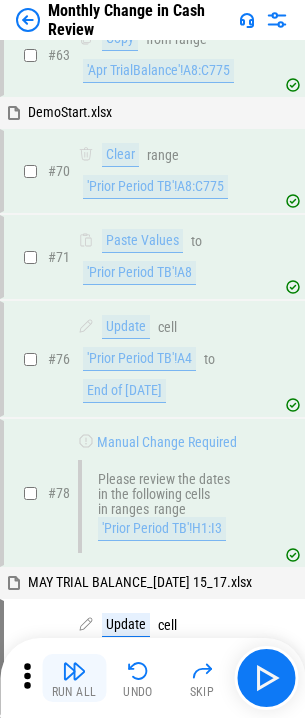 click on "Run All" at bounding box center (74, 678) 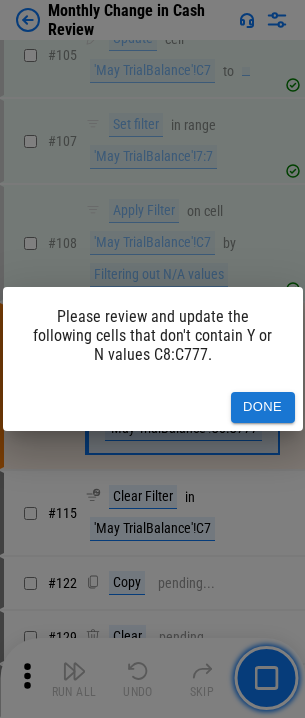 scroll, scrollTop: 1880, scrollLeft: 0, axis: vertical 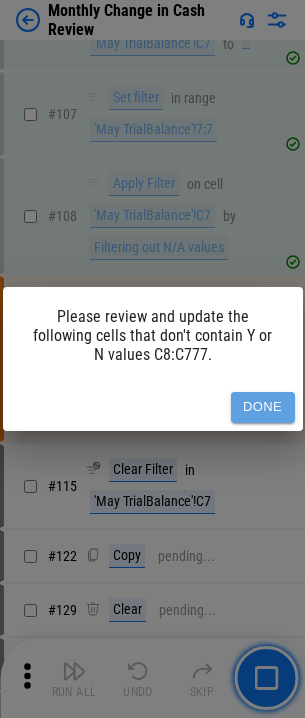 click on "Done" at bounding box center (263, 407) 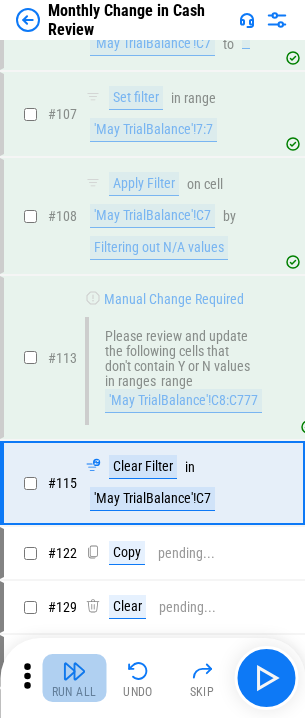 click on "Run All" at bounding box center (74, 678) 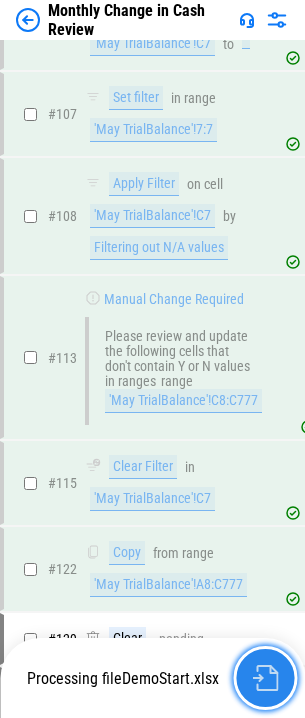 click at bounding box center (265, 678) 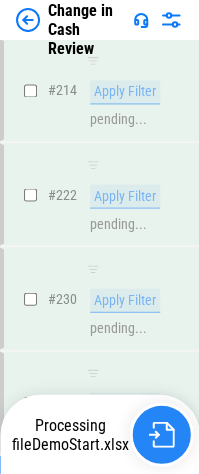 scroll, scrollTop: 4548, scrollLeft: 0, axis: vertical 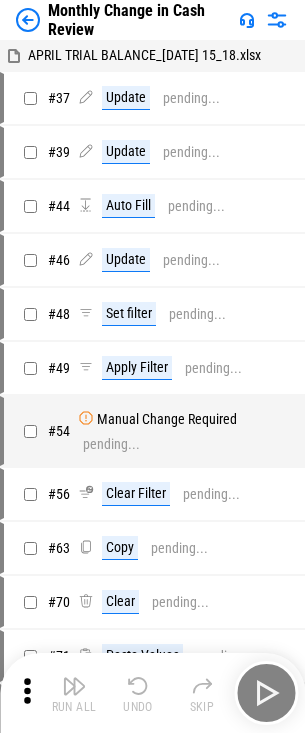 drag, startPoint x: 0, startPoint y: 0, endPoint x: 280, endPoint y: 679, distance: 734.4665 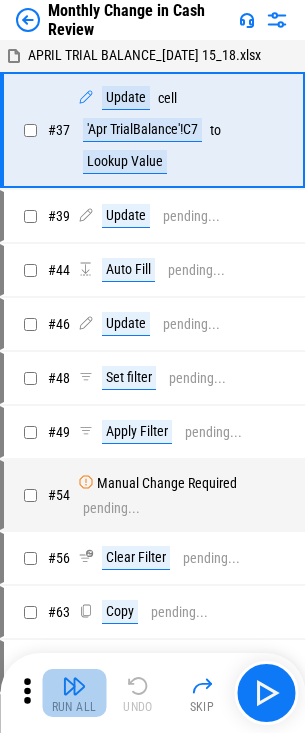 click at bounding box center (74, 686) 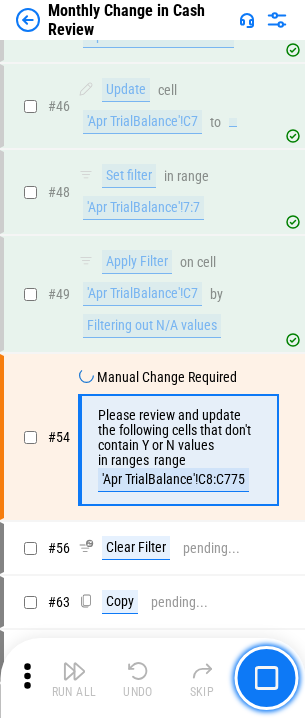 scroll, scrollTop: 408, scrollLeft: 0, axis: vertical 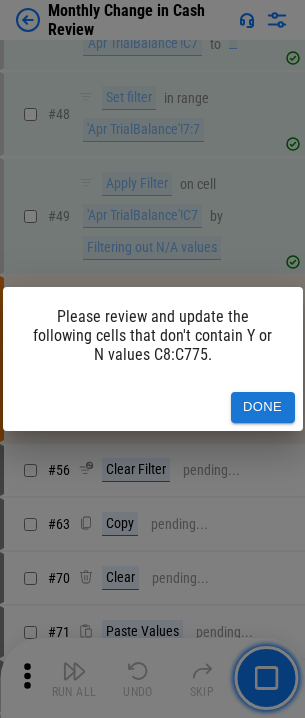 click on "Done" at bounding box center (263, 407) 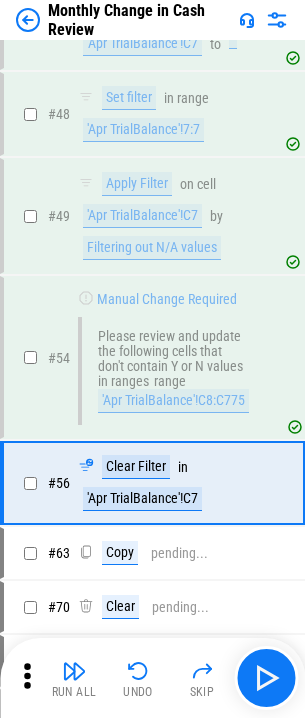 click at bounding box center [74, 671] 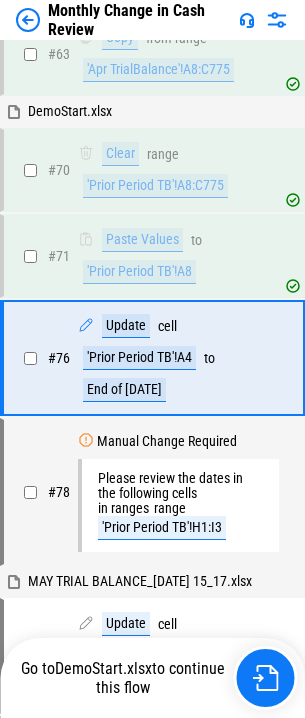 scroll, scrollTop: 922, scrollLeft: 0, axis: vertical 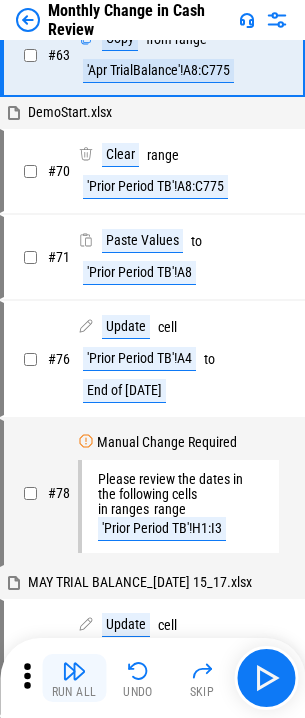 click on "Run All" at bounding box center [74, 692] 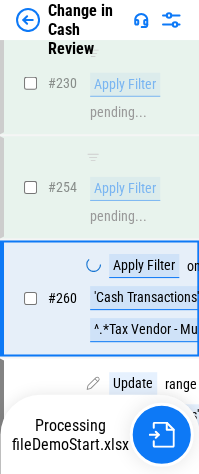 scroll, scrollTop: 4548, scrollLeft: 0, axis: vertical 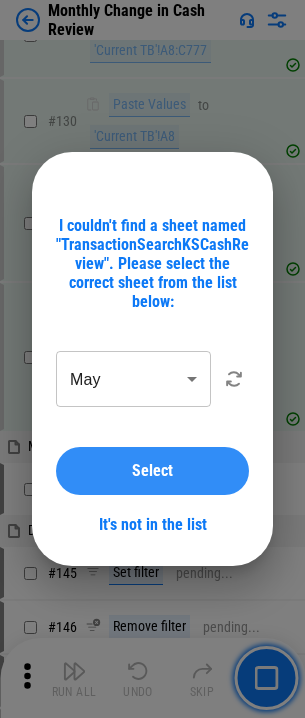 click on "Select" at bounding box center [152, 471] 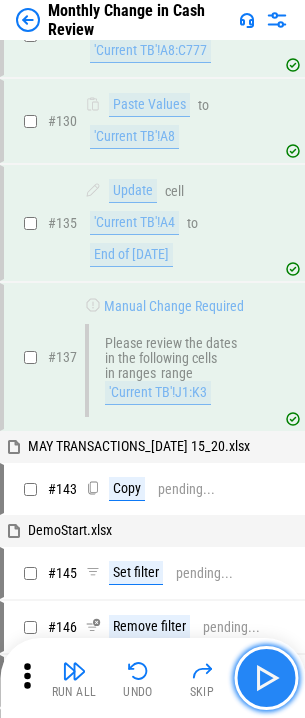 click at bounding box center [266, 678] 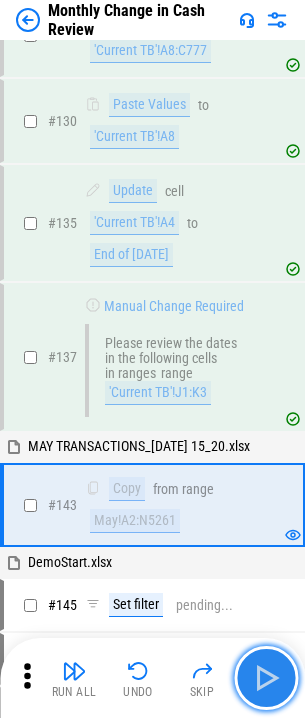 click at bounding box center [266, 678] 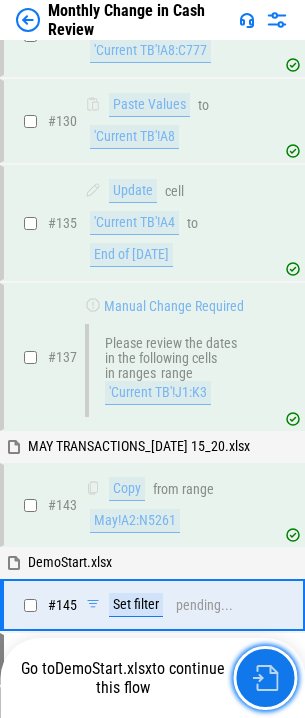 click at bounding box center [265, 678] 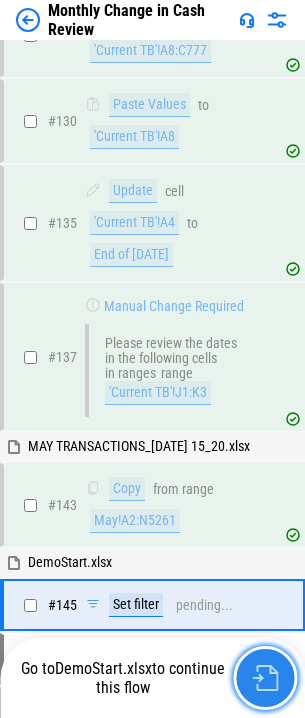 click at bounding box center (265, 678) 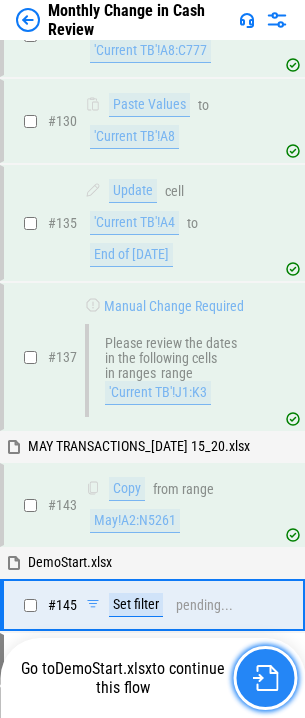 click at bounding box center [265, 678] 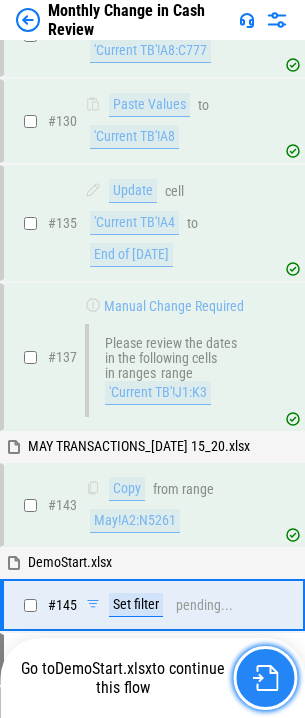 click at bounding box center (265, 678) 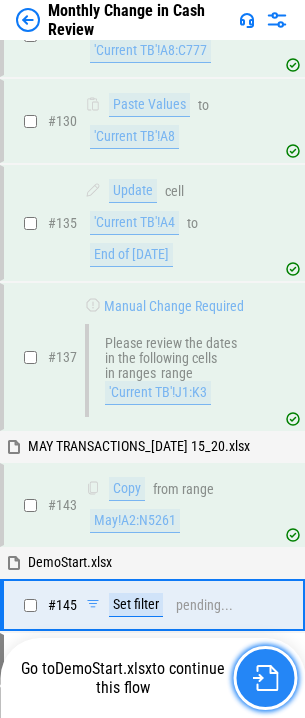 click at bounding box center (265, 678) 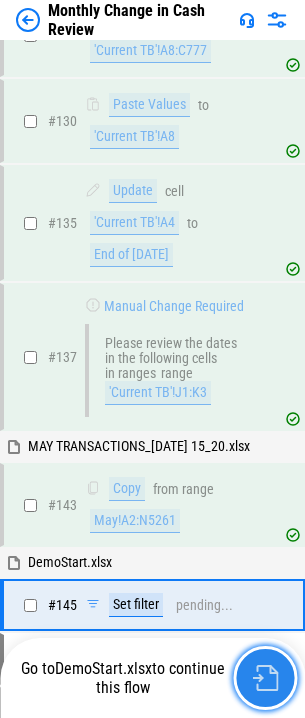 click at bounding box center [265, 678] 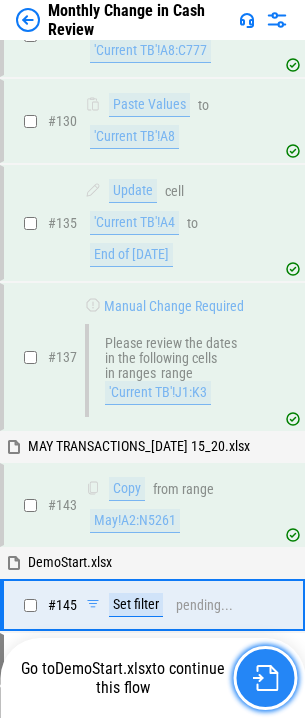 click at bounding box center [265, 678] 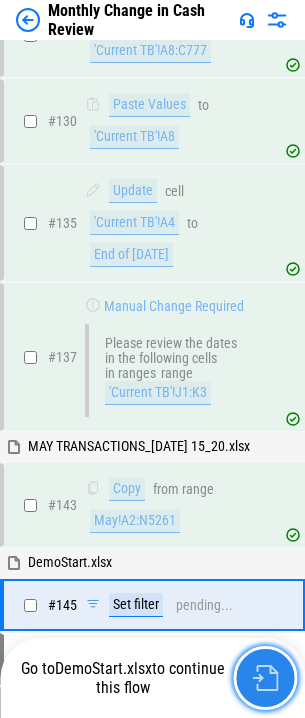 click at bounding box center (265, 678) 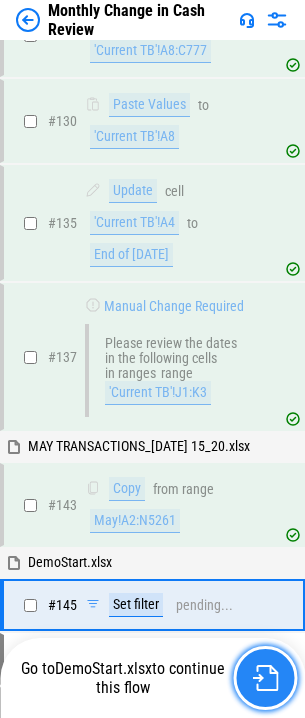 click at bounding box center [265, 678] 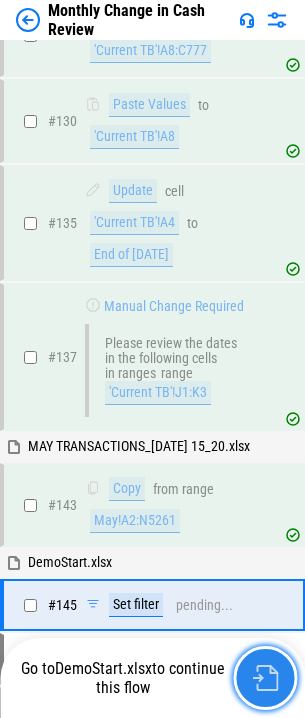 click at bounding box center (265, 678) 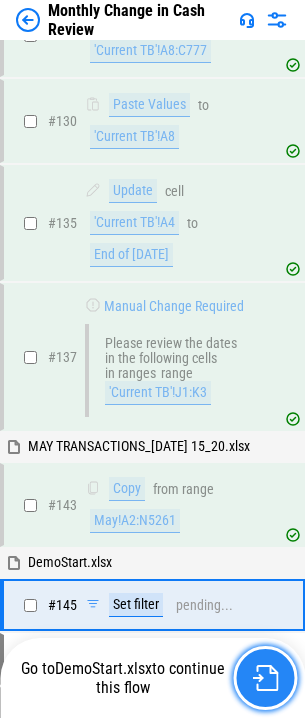click at bounding box center (265, 678) 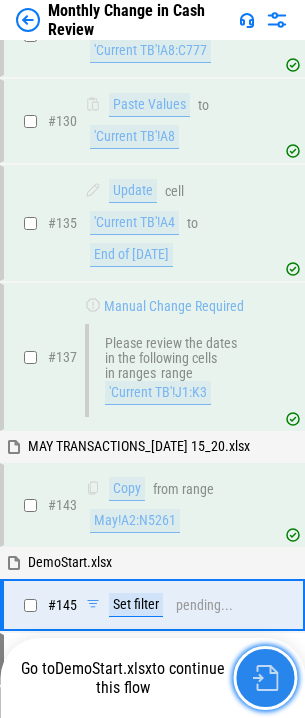 click at bounding box center [265, 678] 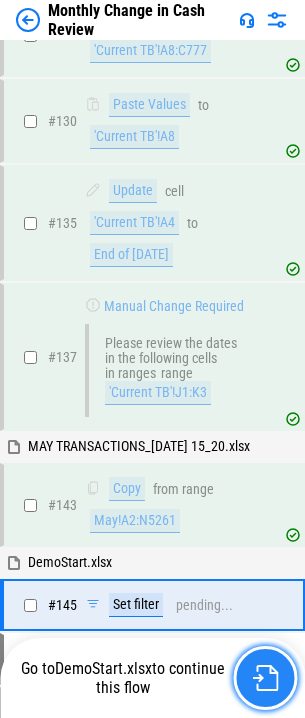click at bounding box center (265, 678) 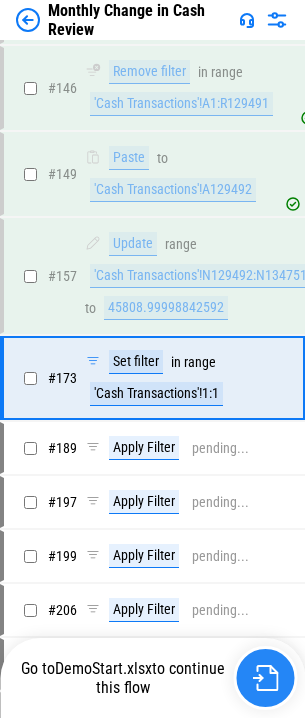 scroll, scrollTop: 3168, scrollLeft: 0, axis: vertical 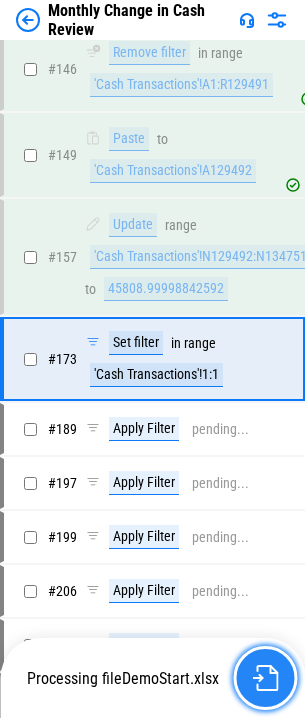 click at bounding box center (265, 678) 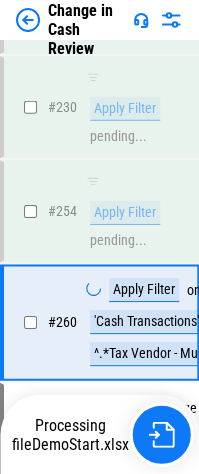 scroll, scrollTop: 4548, scrollLeft: 0, axis: vertical 